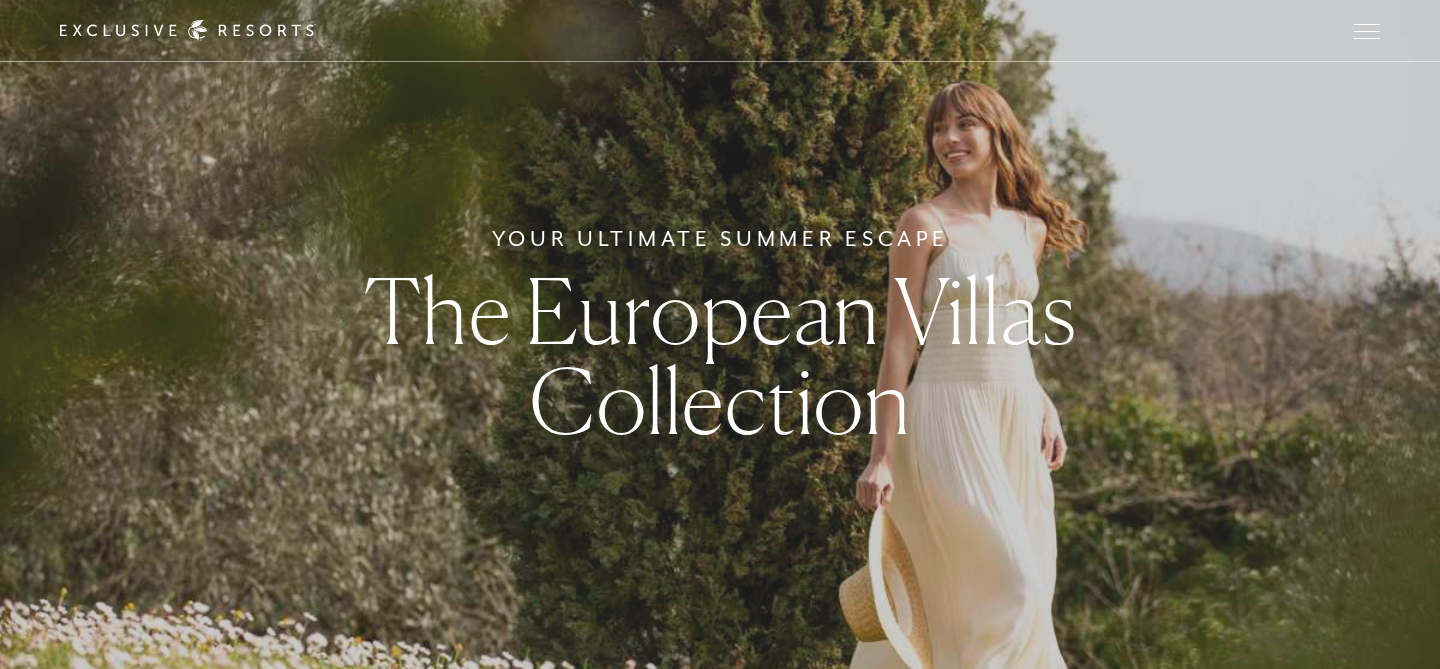 scroll, scrollTop: 0, scrollLeft: 0, axis: both 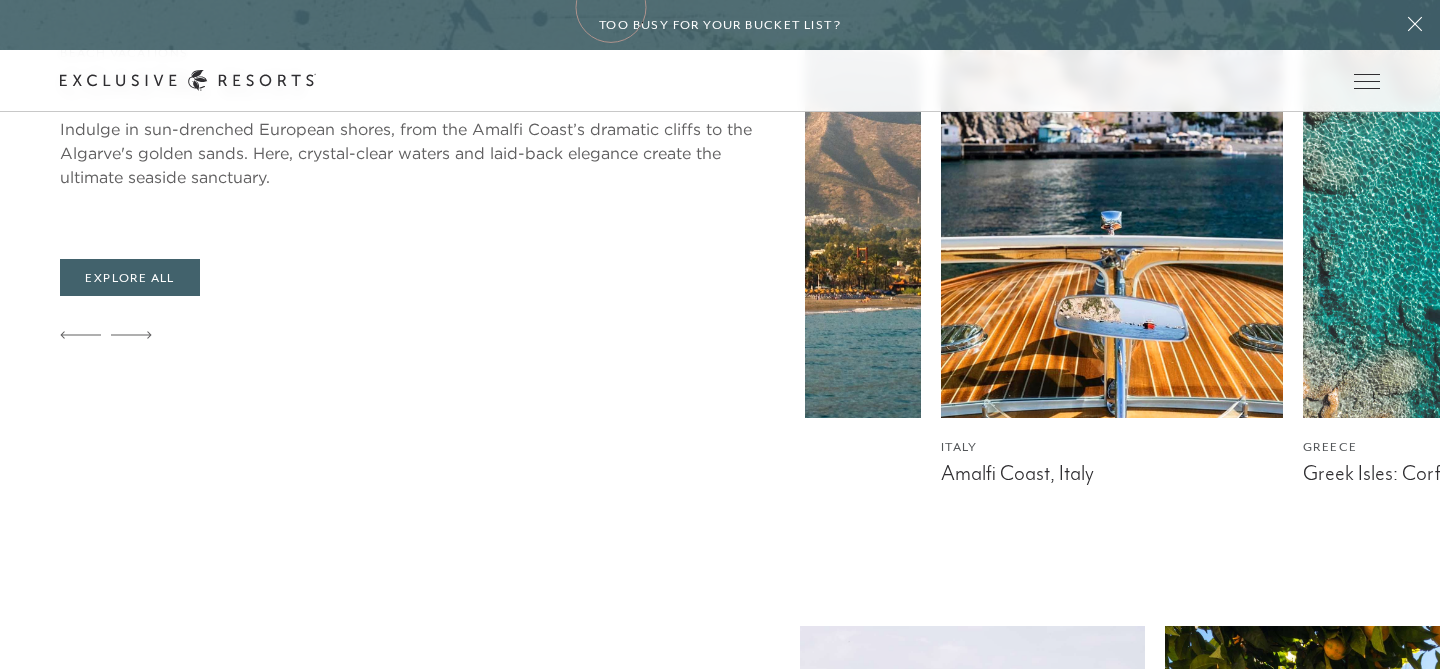 click on "Skip to main content Too busy for your bucket list? Not a bucket list. A blueprint. The Life List What’s the point of a bucket list if you’re always too busy to check anything off? Let’s rewrite your priorities — one trip at a time. Start your Life List. We’ll handle the rest. Here’s where to begin, depending on the decade you’re in. DISCOVER MORE Schedule a Meeting Get Started Visit home page  Member Login  Schedule a Meeting Get Started Back The Collection  Find paradise. 350+ residences. 75+ coveted destinations. Overview Residence Collection Experience Collection Back Membership  A club. A community. A way of life. Overview  Services & Standards  How it Works VIP Benefits Inquire now Back Community  Join The Club. Build a Network. Overview Club Journal Search  Search  Schedule a Meeting  Member Login  Schedule a Meeting Get Started The Collection Residence Collection Experience Collection Membership Services & Standards How it works VIP Benefits Inquire now Community Club Journal experiences" at bounding box center [720, 2371] 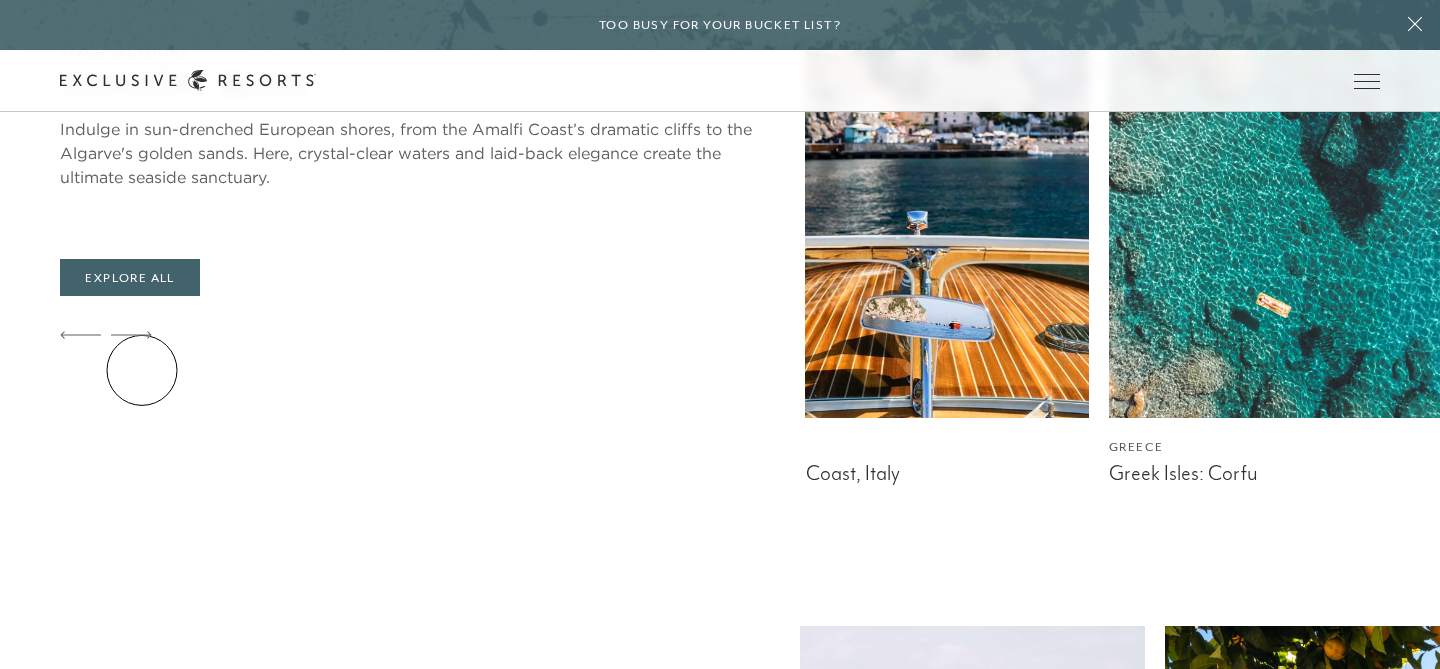 click 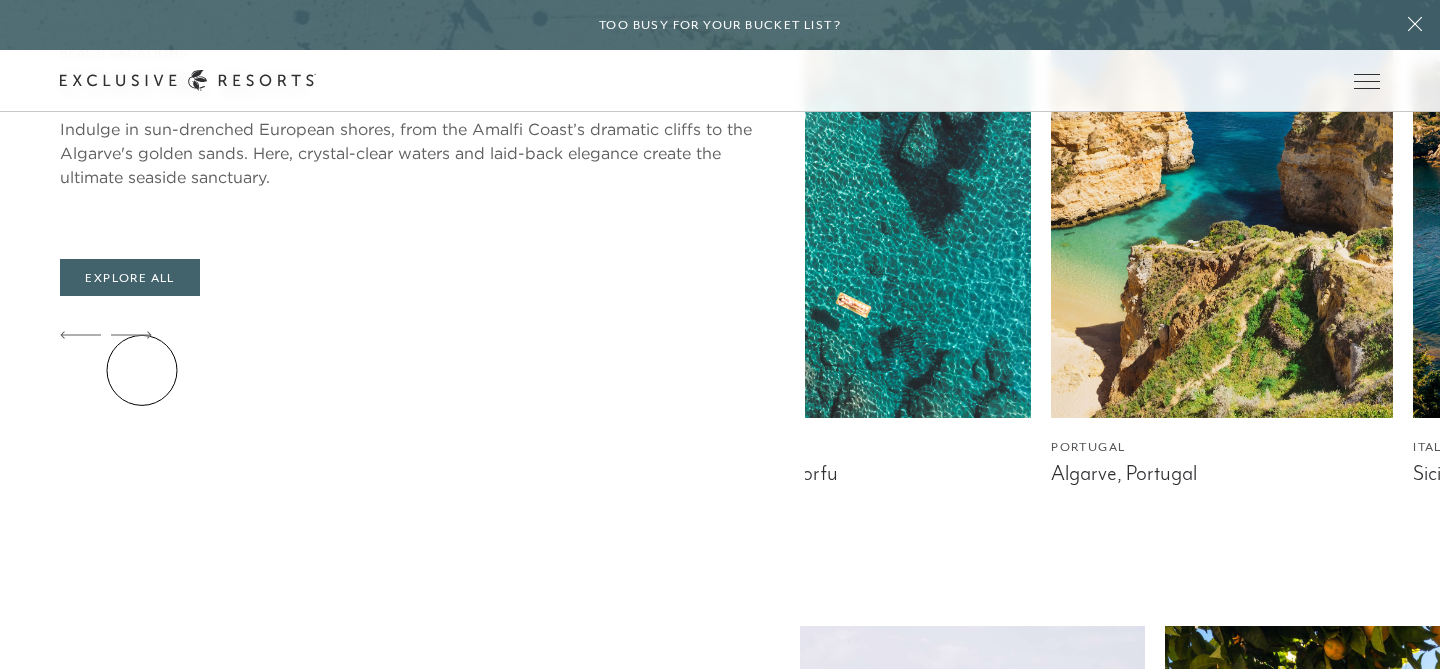 click 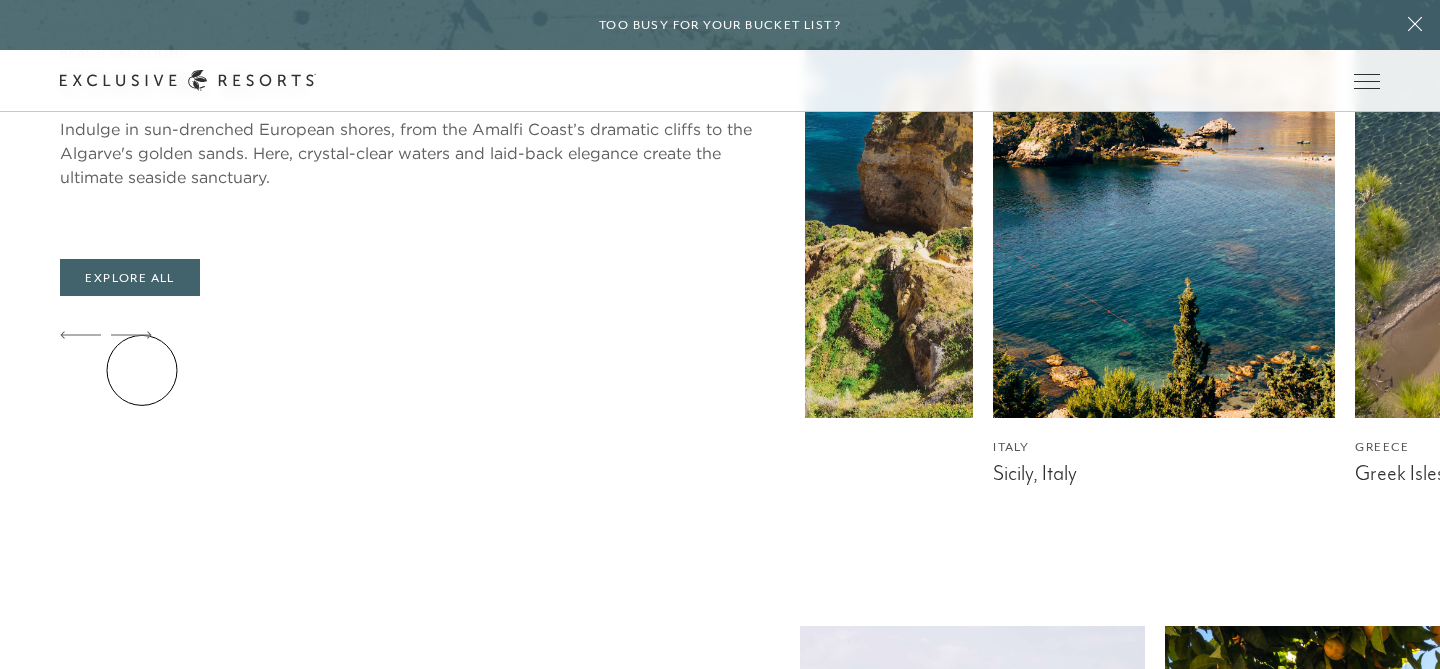click 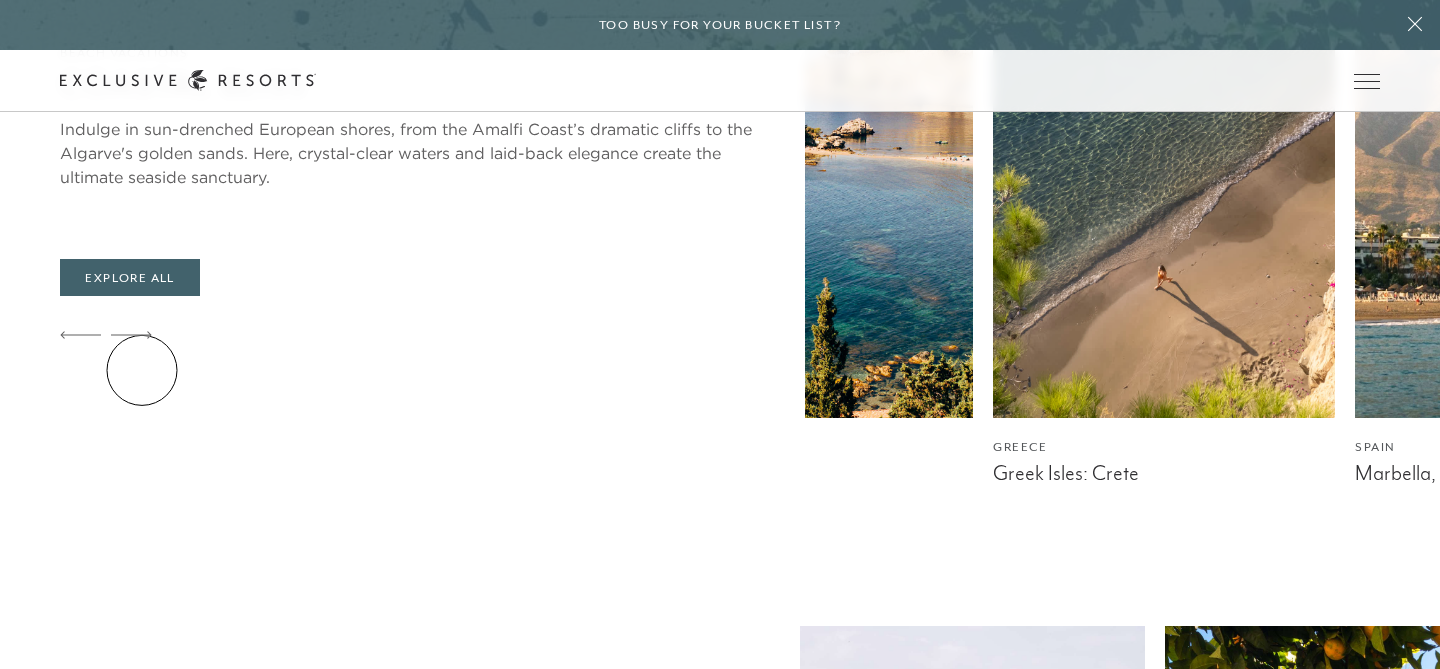 click 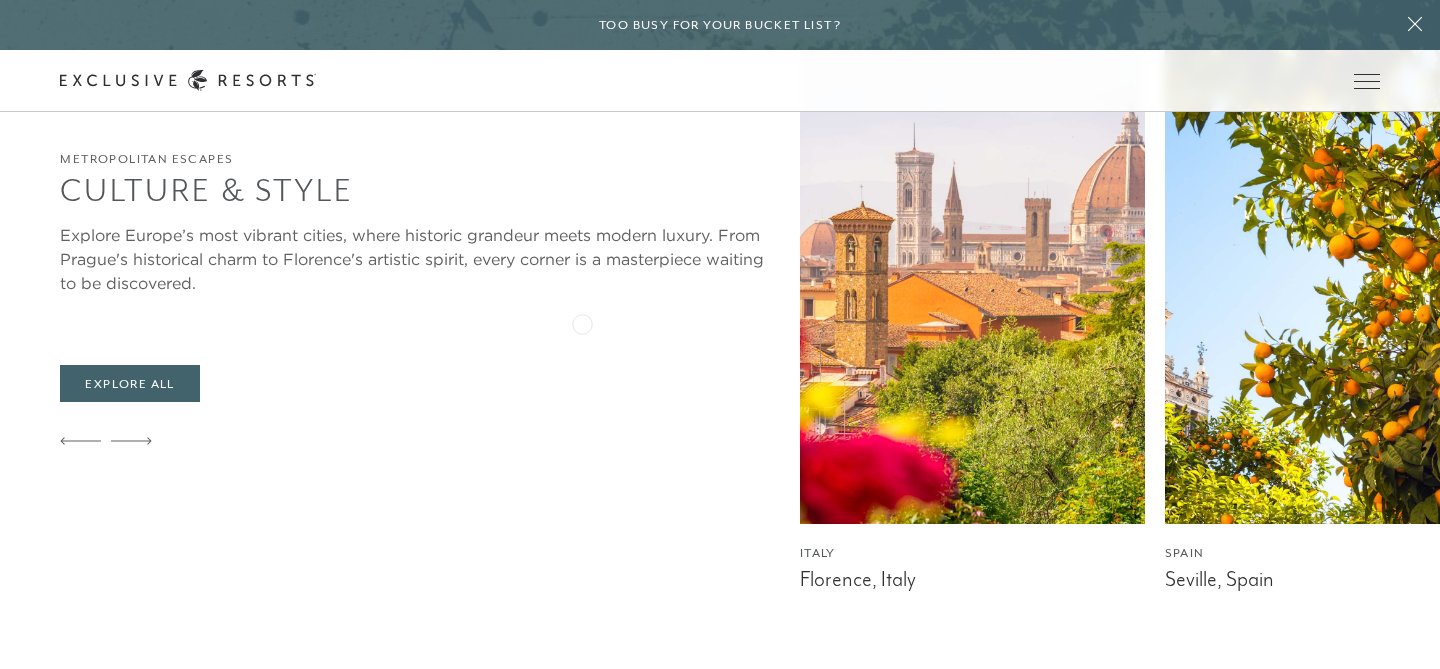 scroll, scrollTop: 2106, scrollLeft: 0, axis: vertical 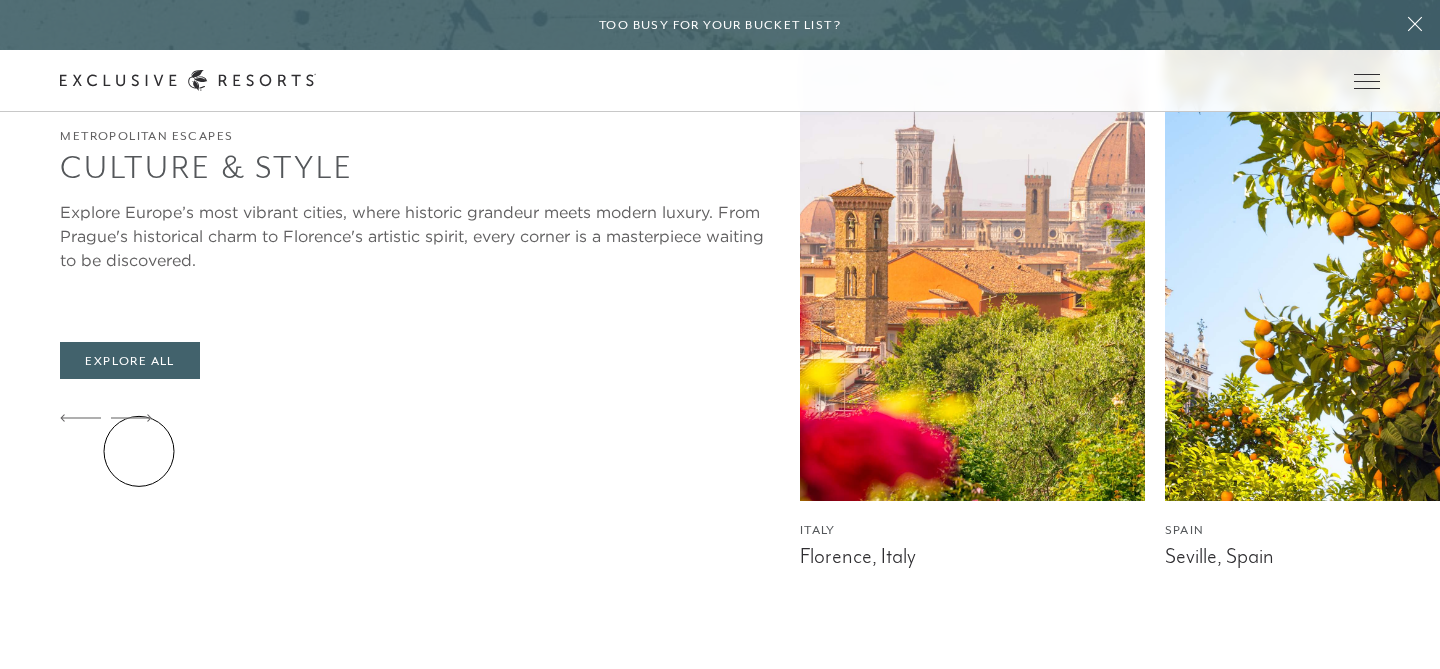 click 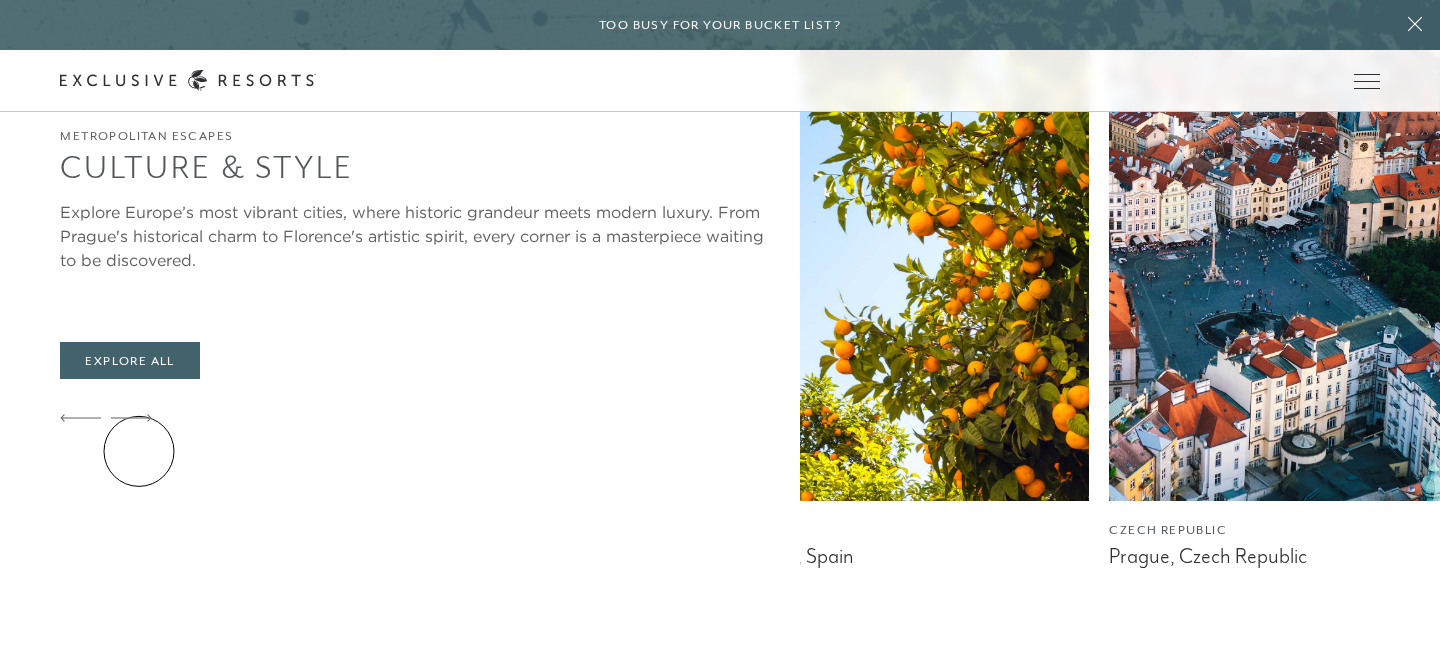 click 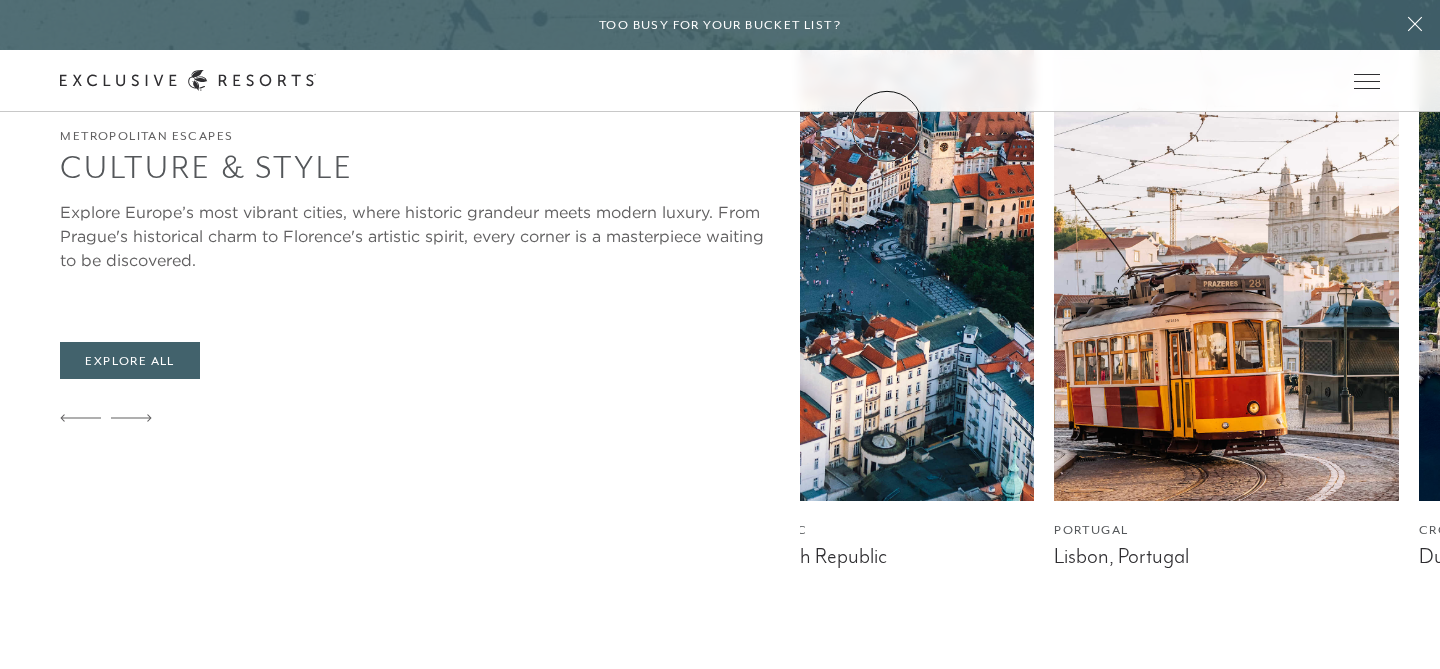 click on "Skip to main content Too busy for your bucket list? Not a bucket list. A blueprint. The Life List What’s the point of a bucket list if you’re always too busy to check anything off? Let’s rewrite your priorities — one trip at a time. Start your Life List. We’ll handle the rest. Here’s where to begin, depending on the decade you’re in. DISCOVER MORE Schedule a Meeting Get Started Visit home page  Member Login  Schedule a Meeting Get Started Back The Collection  Find paradise. 350+ residences. 75+ coveted destinations. Overview Residence Collection Experience Collection Back Membership  A club. A community. A way of life. Overview  Services & Standards  How it Works VIP Benefits Inquire now Back Community  Join The Club. Build a Network. Overview Club Journal Search  Search  Schedule a Meeting  Member Login  Schedule a Meeting Get Started The Collection Residence Collection Experience Collection Membership Services & Standards How it works VIP Benefits Inquire now Community Club Journal experiences" at bounding box center [720, 1746] 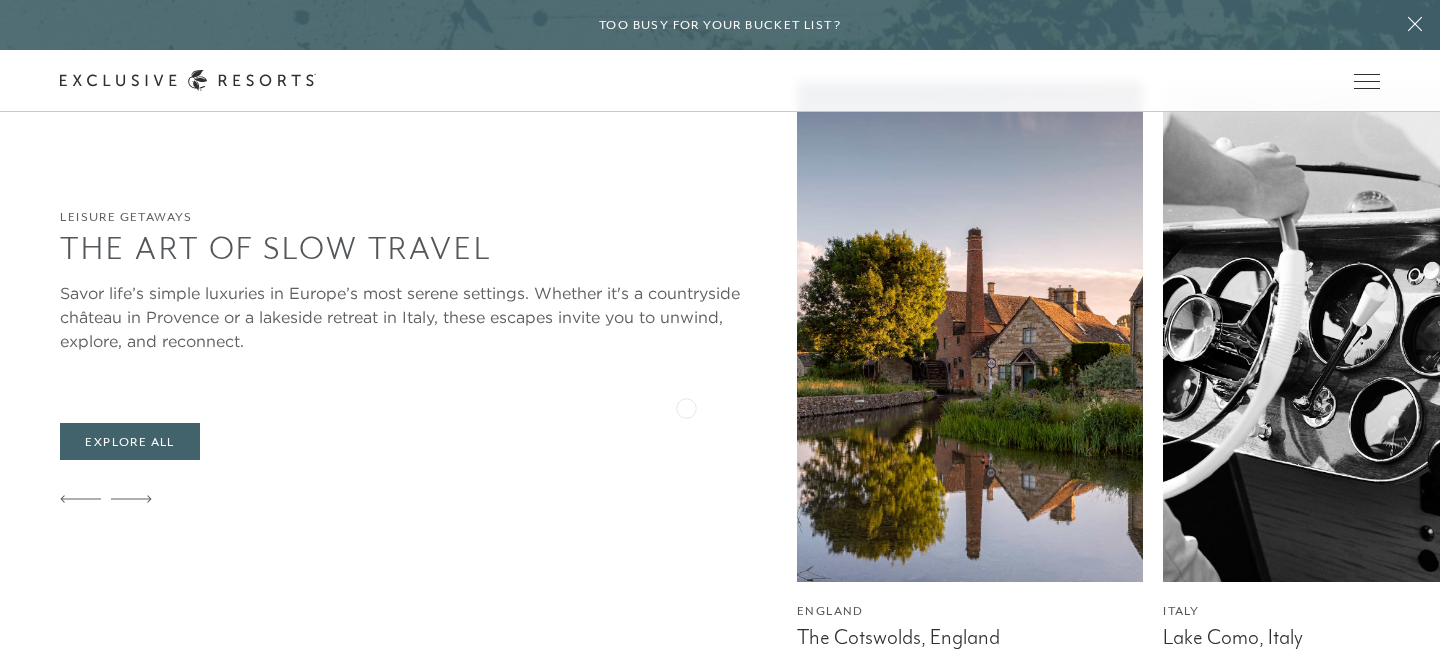 scroll, scrollTop: 2737, scrollLeft: 0, axis: vertical 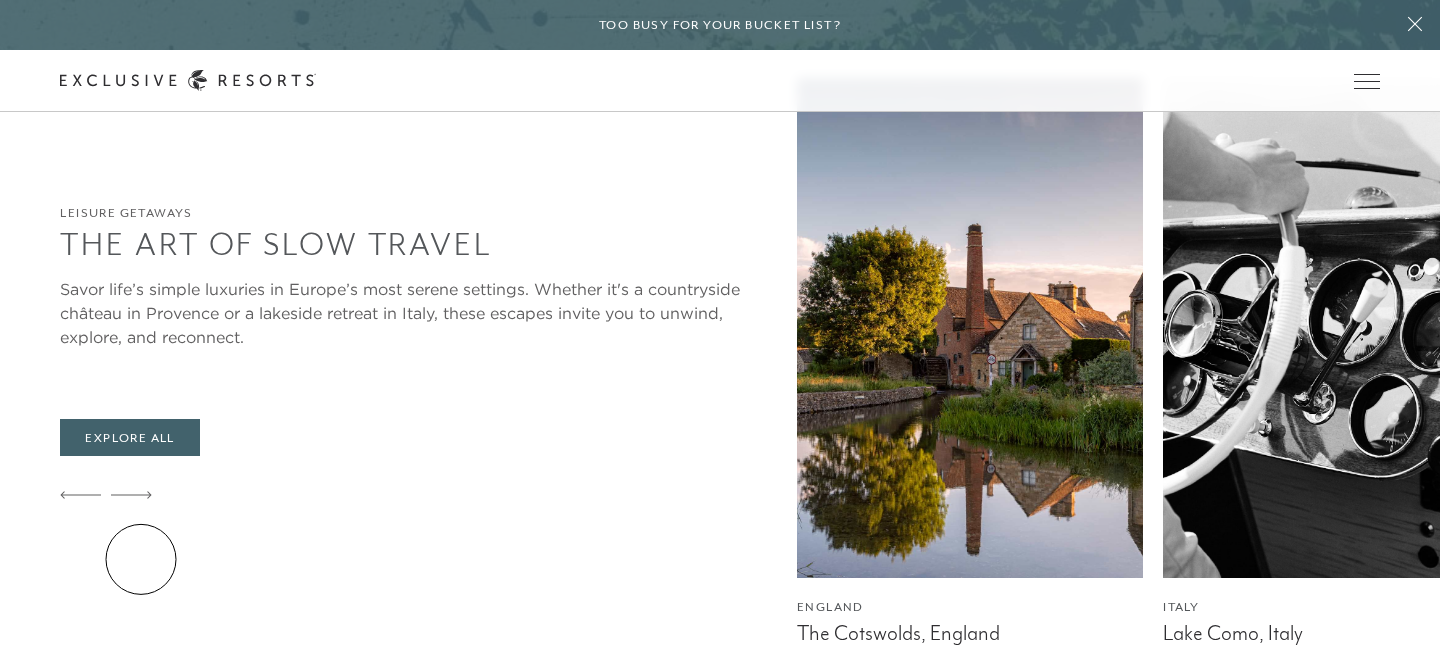 click at bounding box center (131, 496) 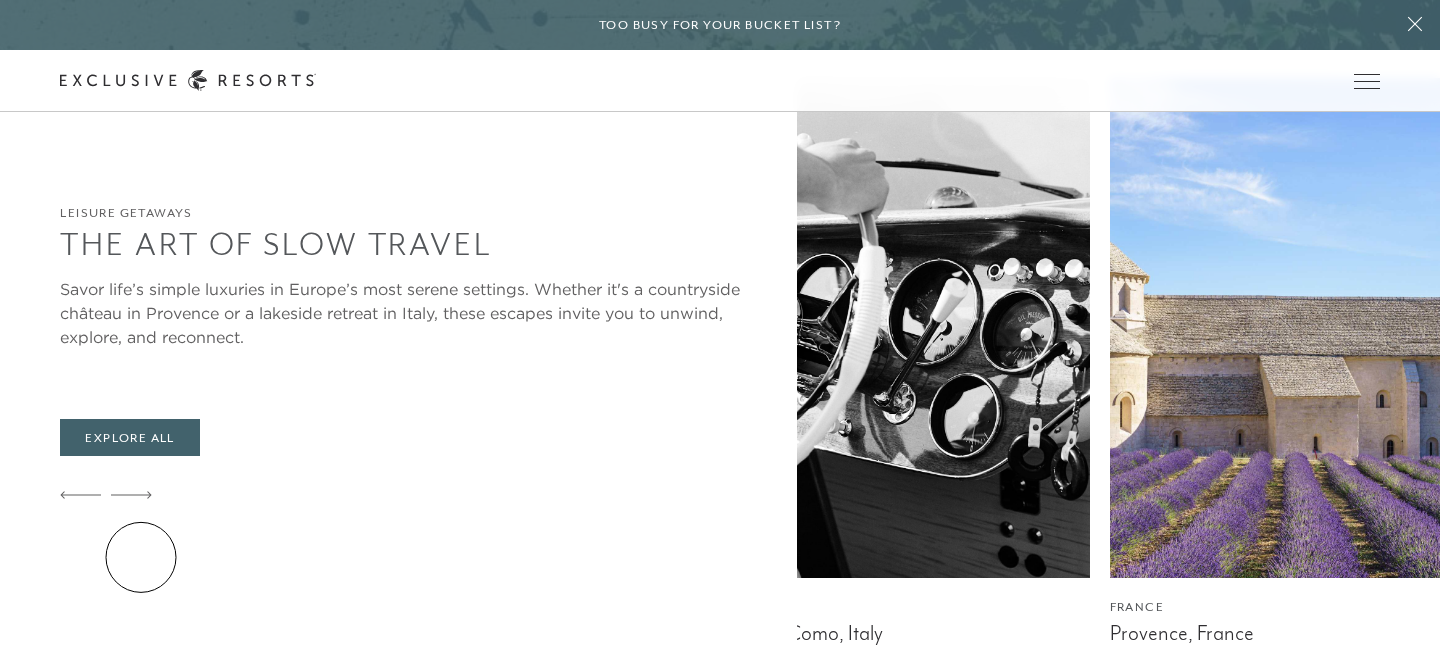 click at bounding box center (131, 496) 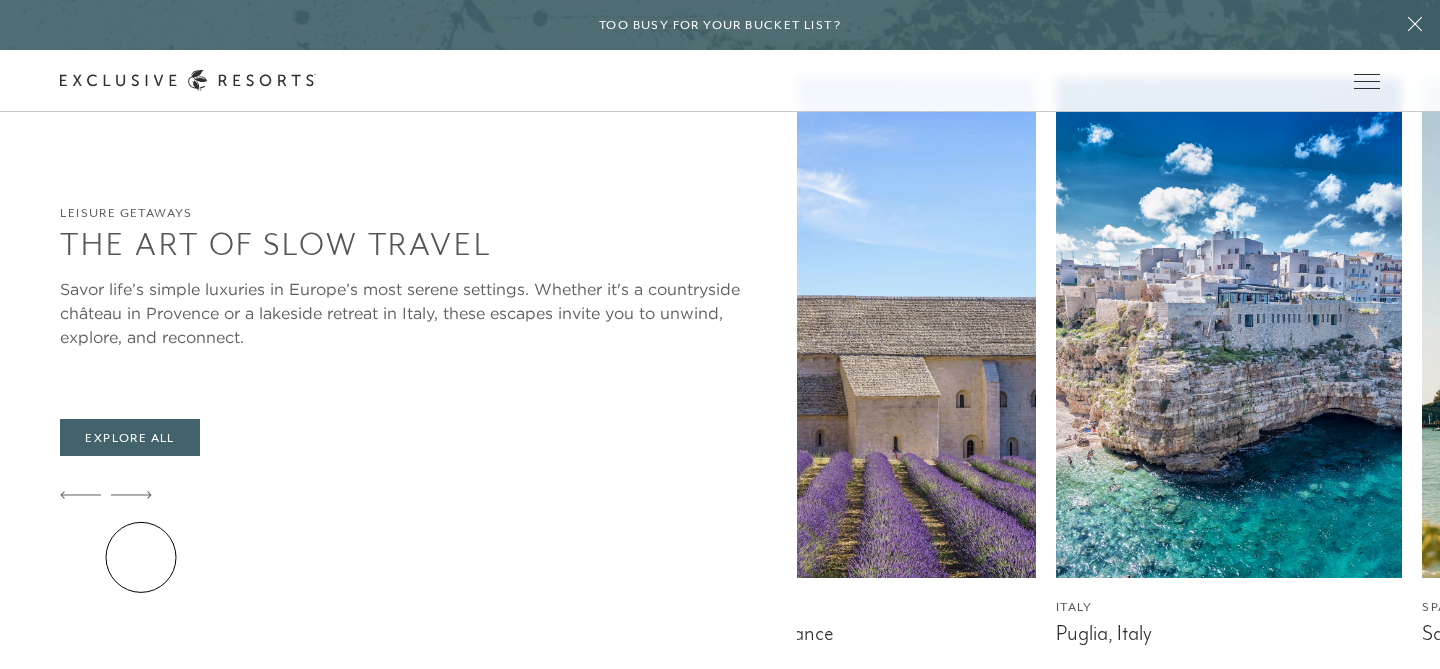 click at bounding box center (131, 496) 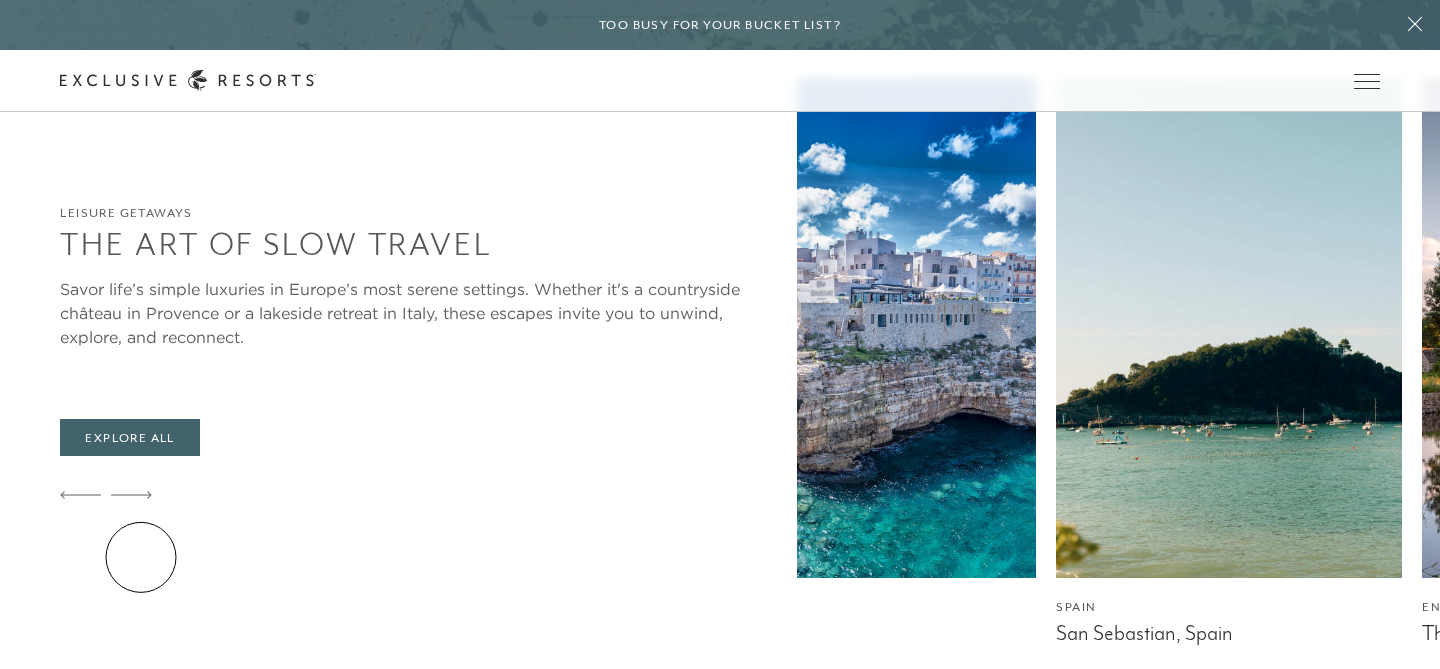 click at bounding box center [131, 496] 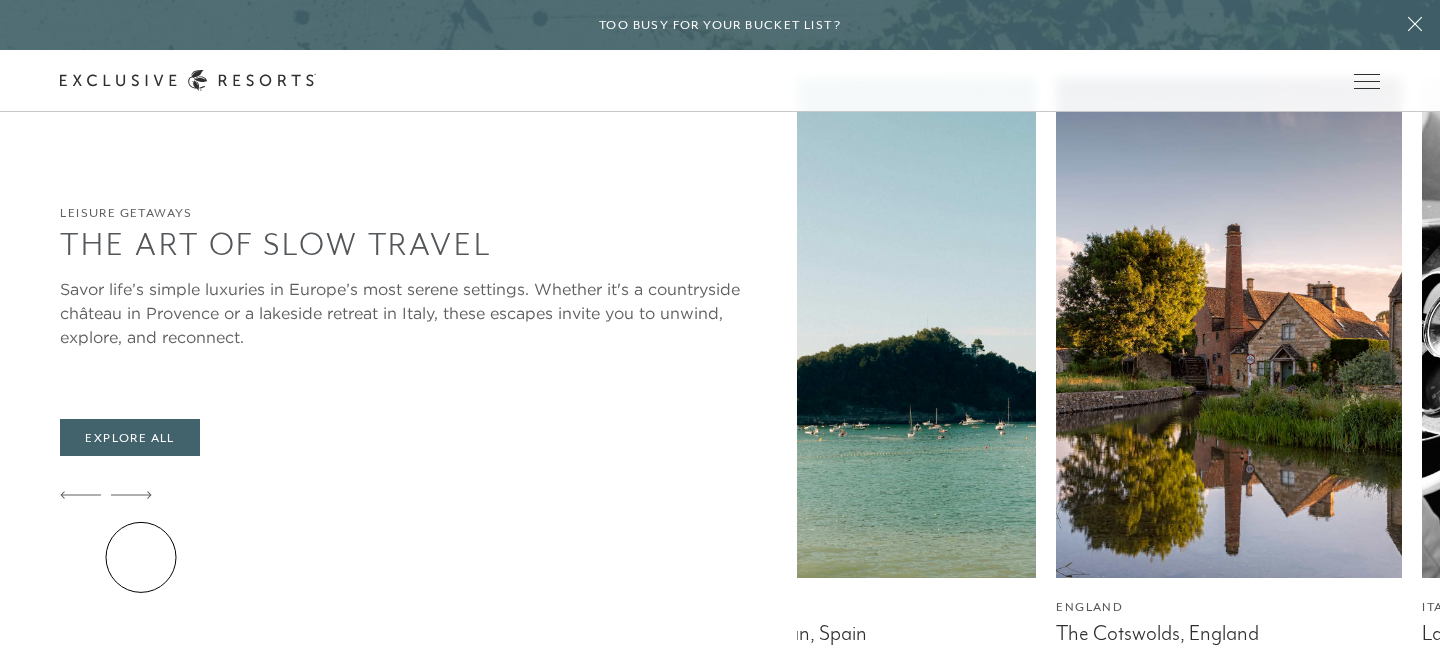 click at bounding box center (131, 496) 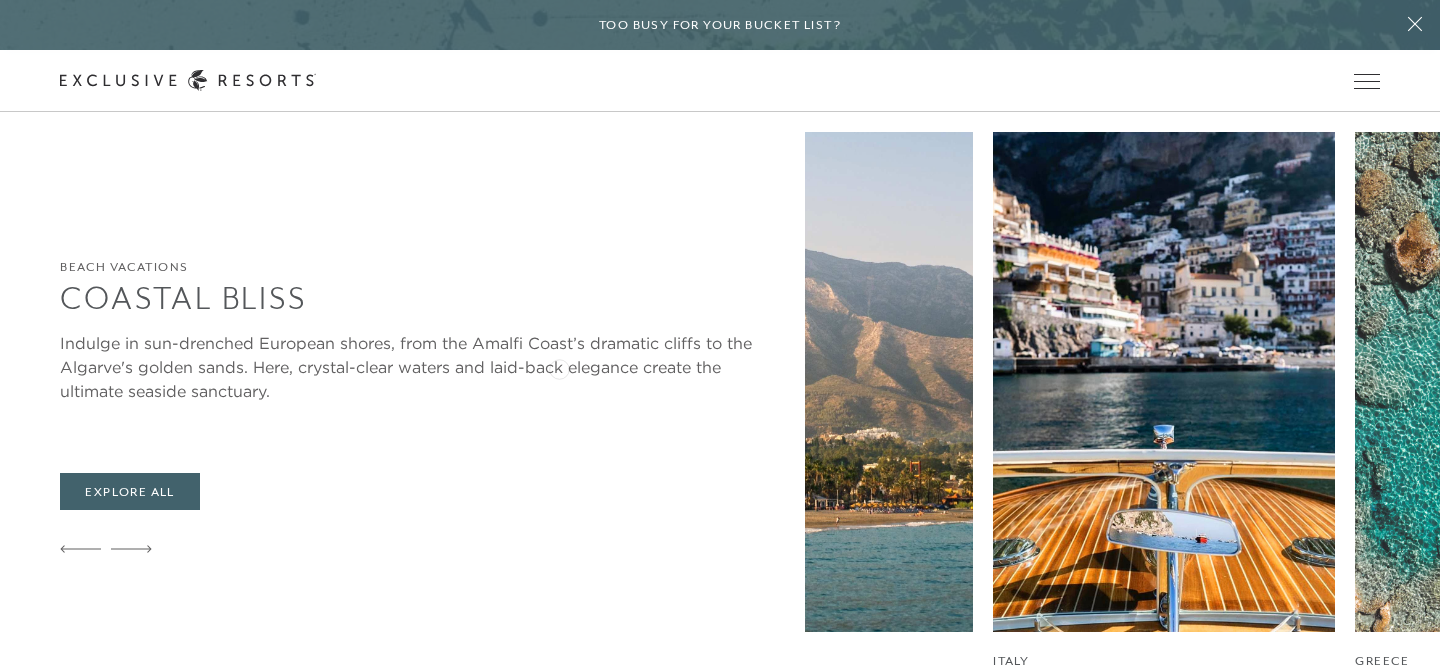 scroll, scrollTop: 1268, scrollLeft: 0, axis: vertical 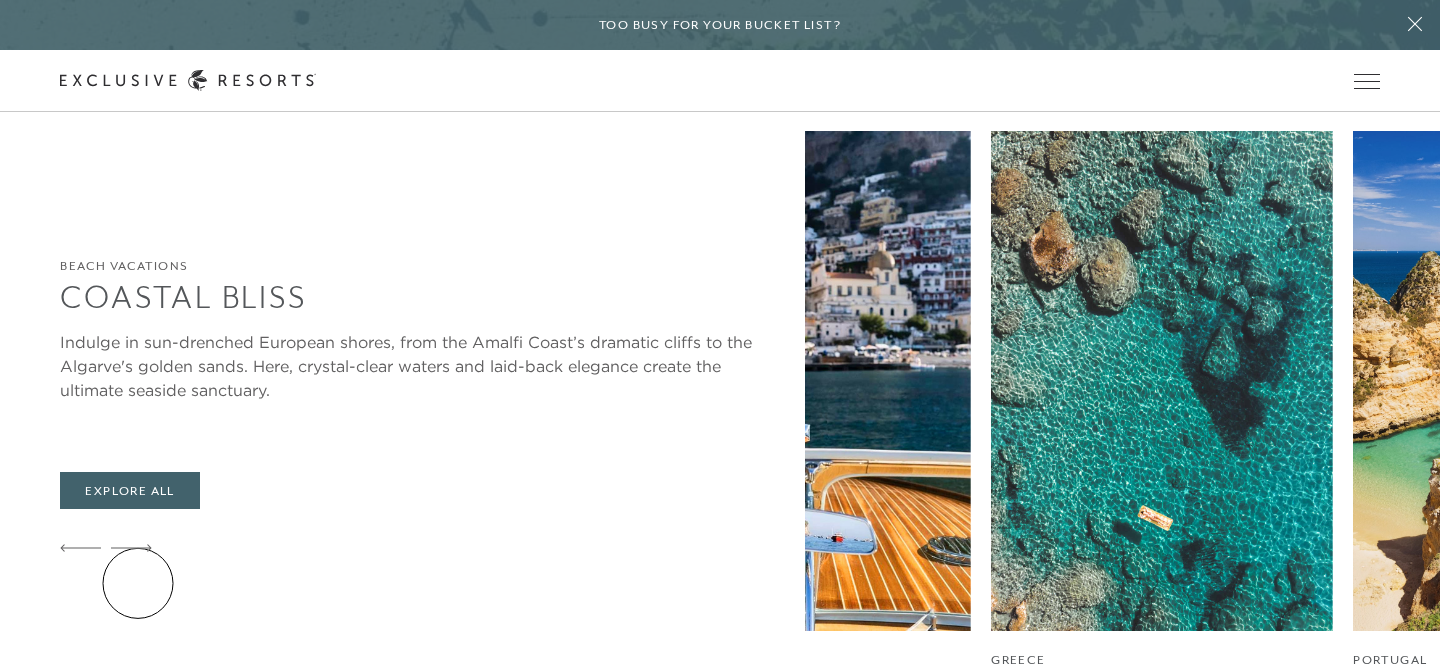 click 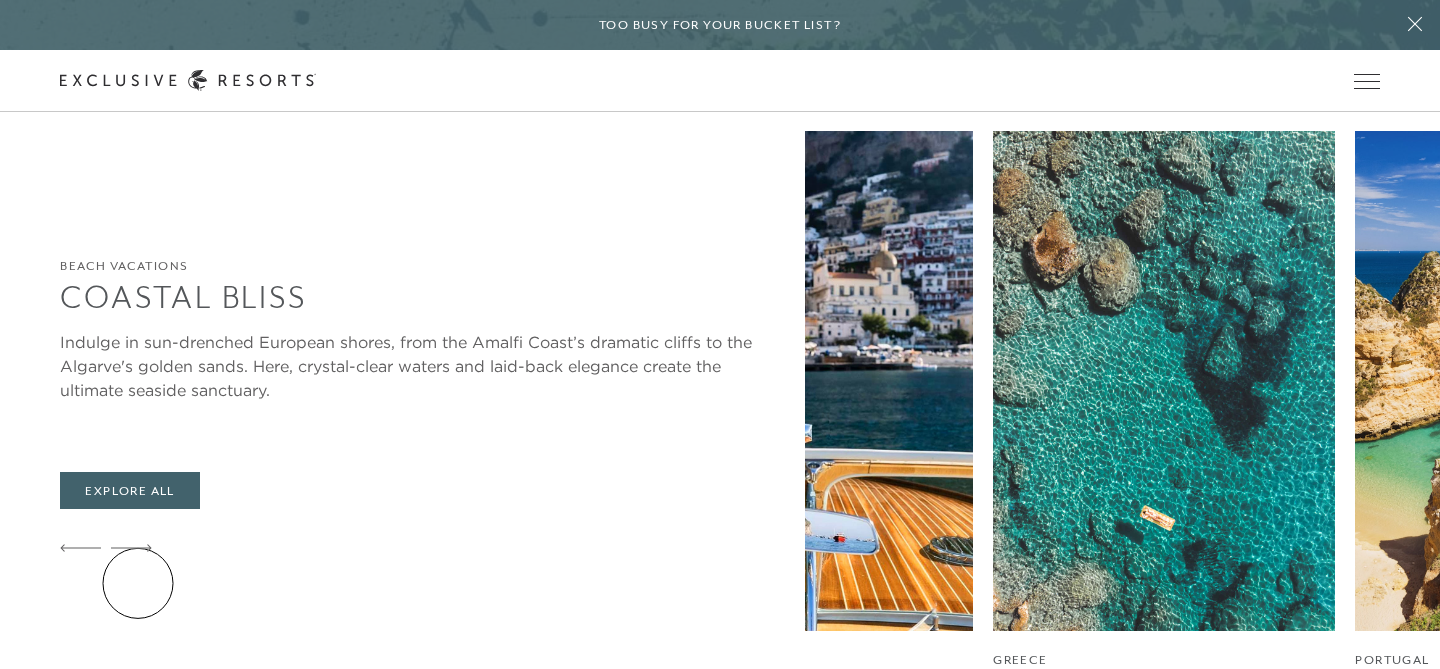click 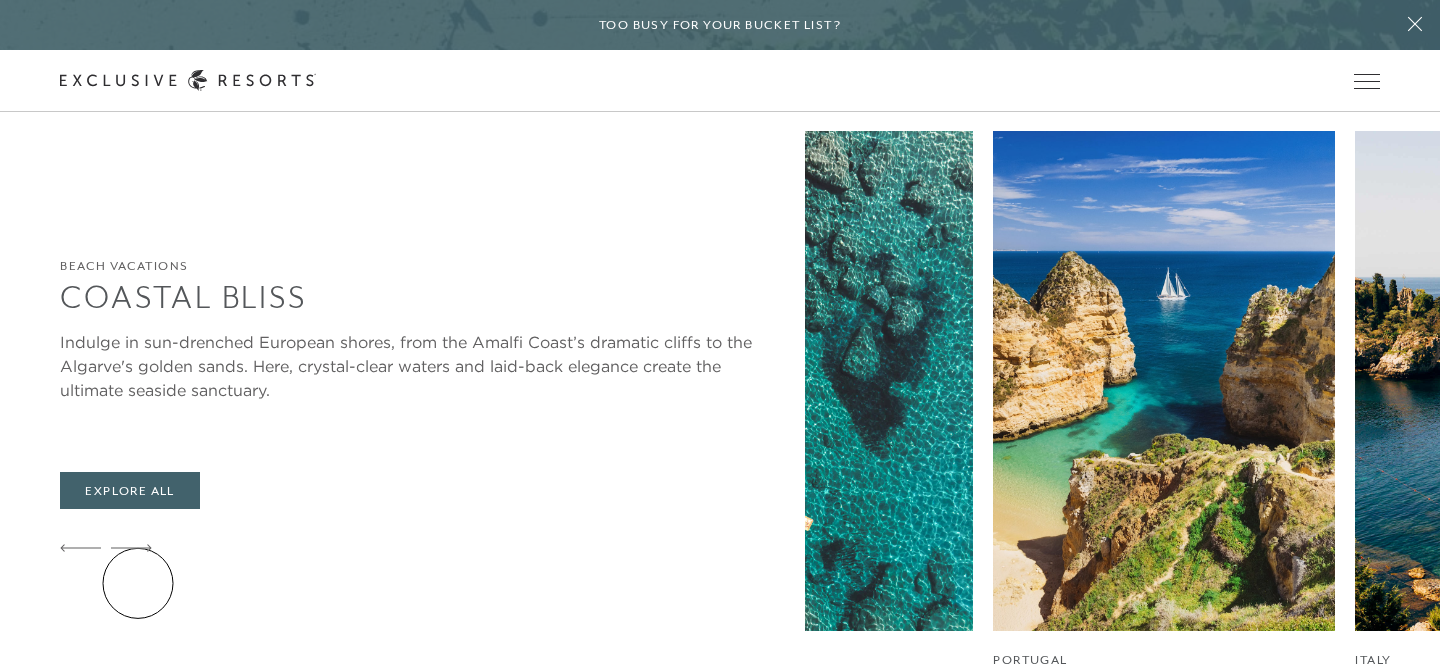 click 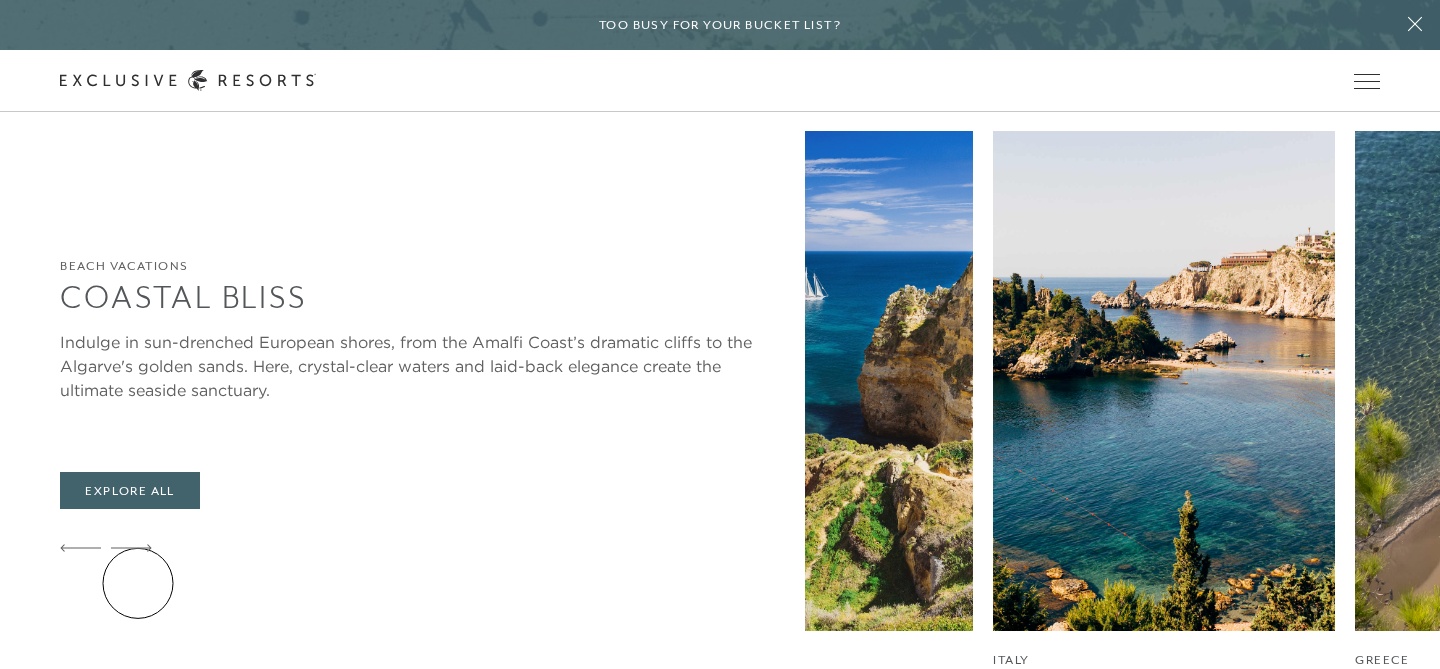 click 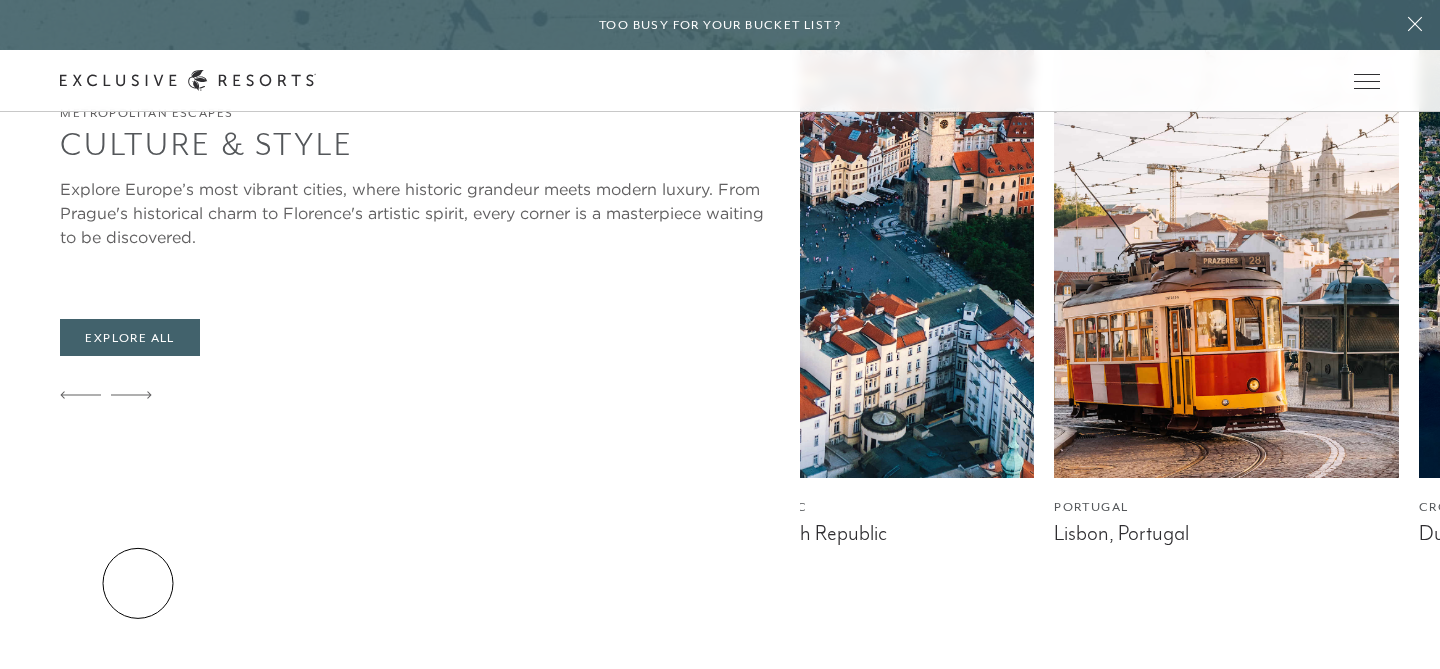 scroll, scrollTop: 2130, scrollLeft: 0, axis: vertical 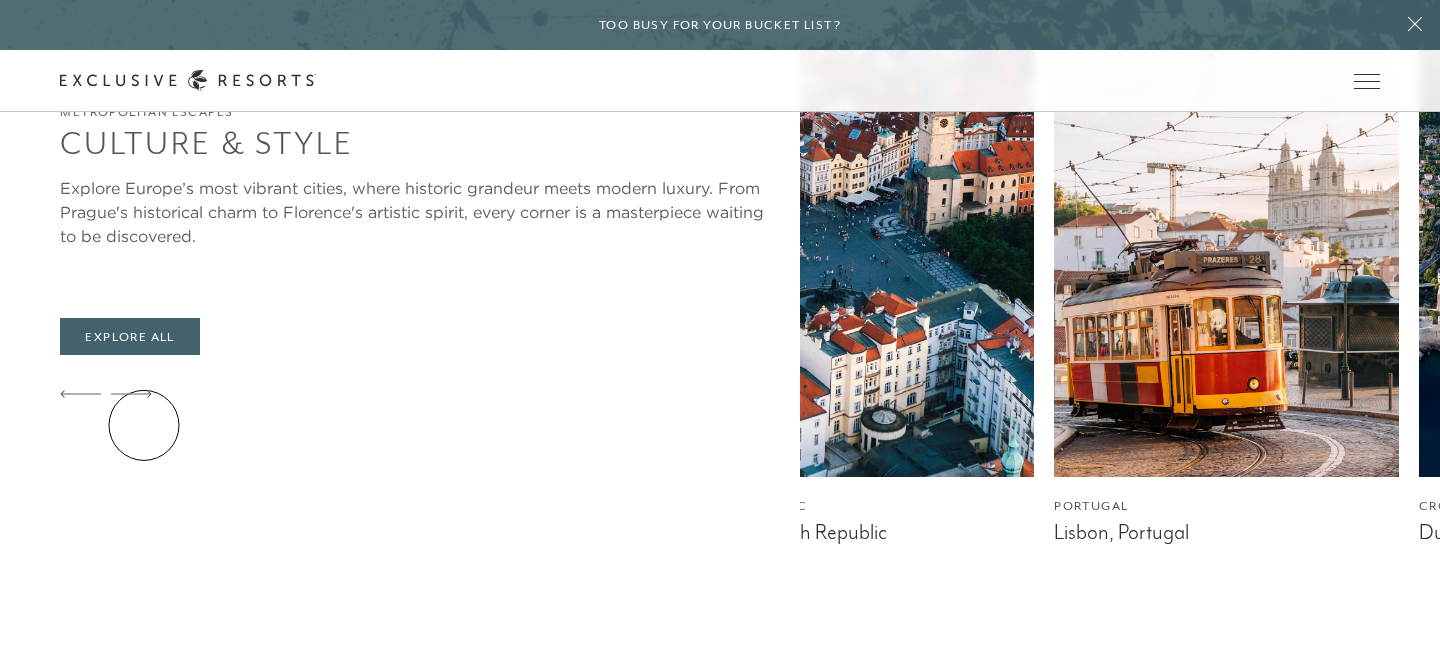 click 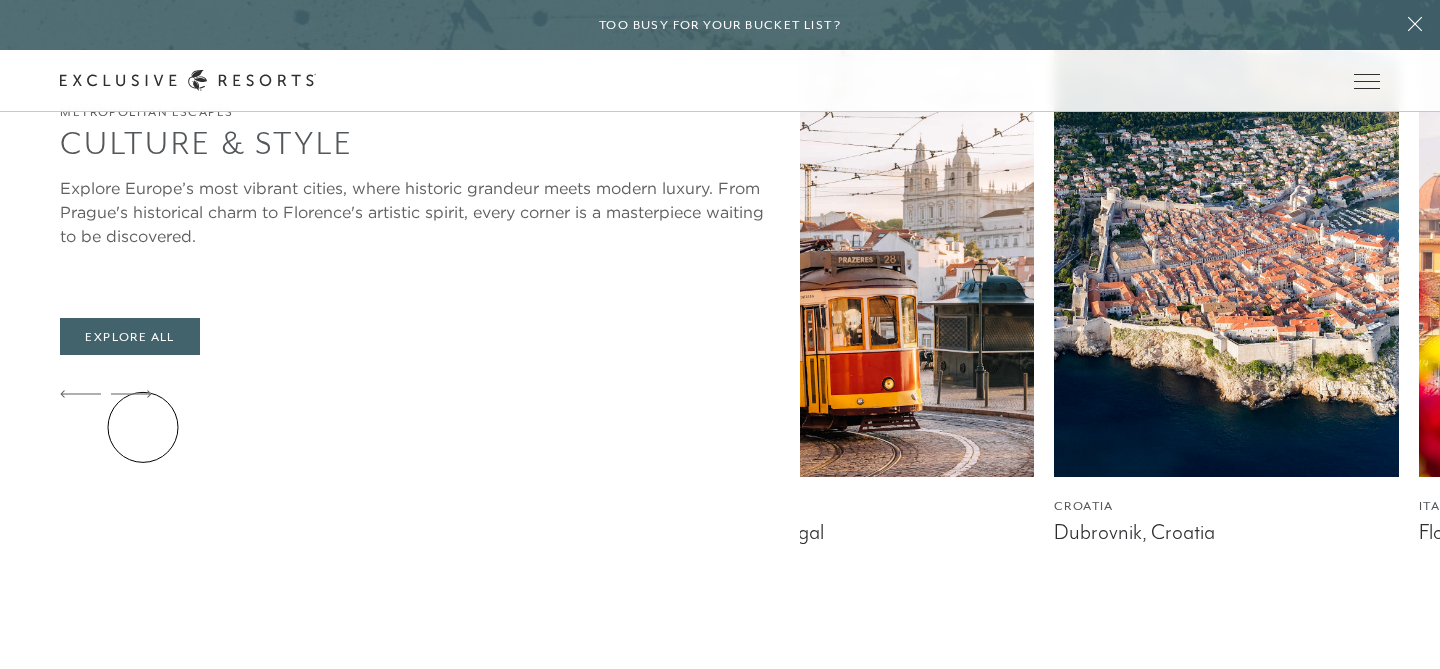 click 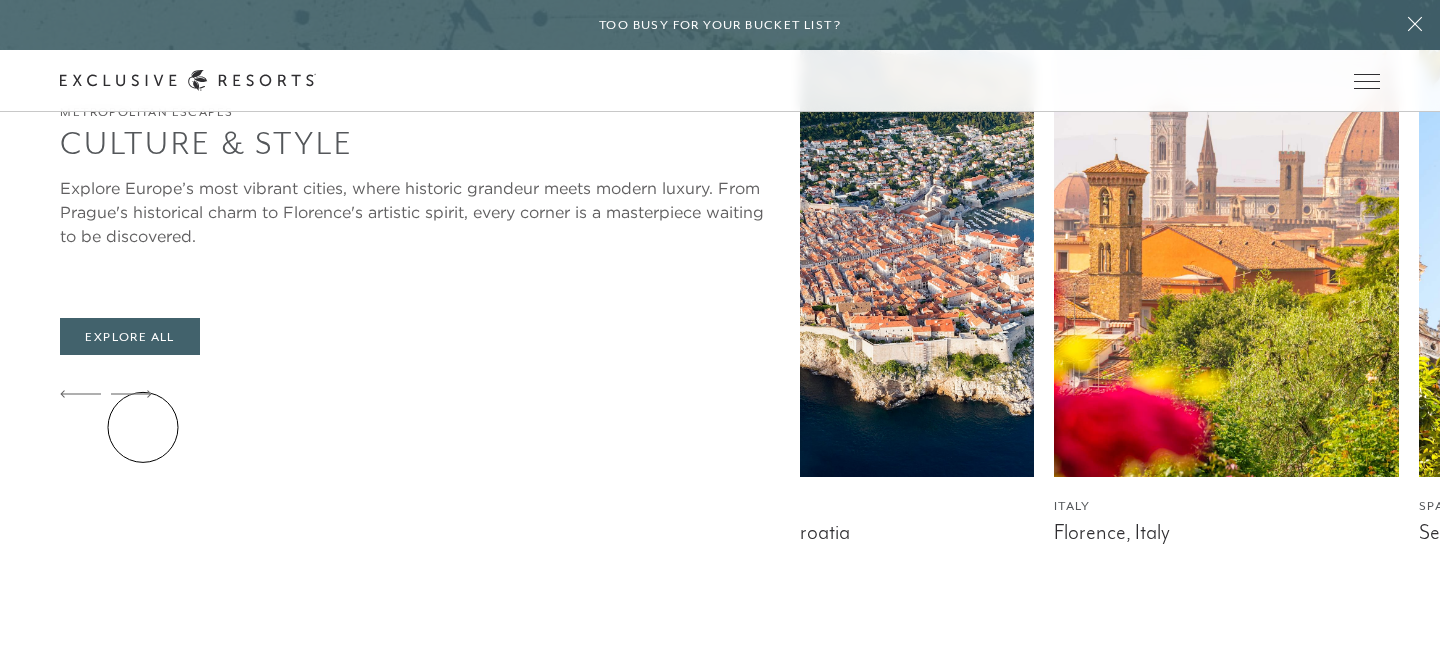 click 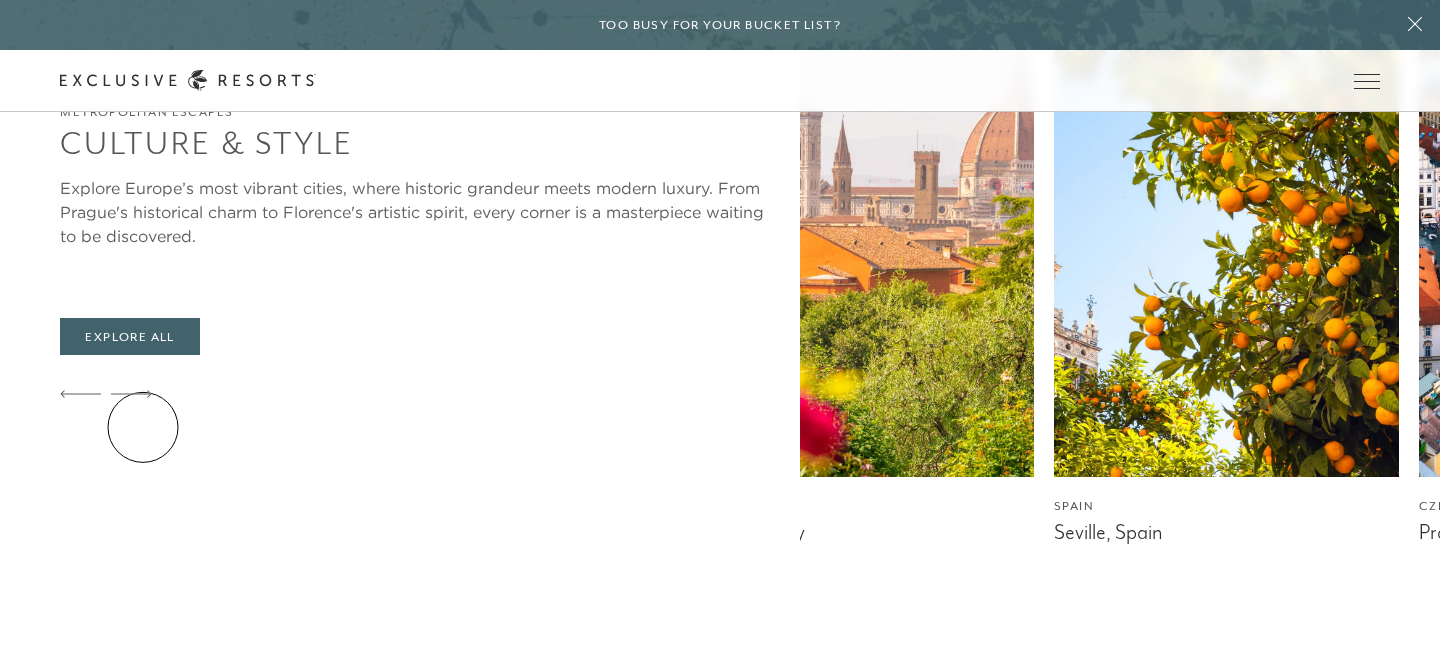 click 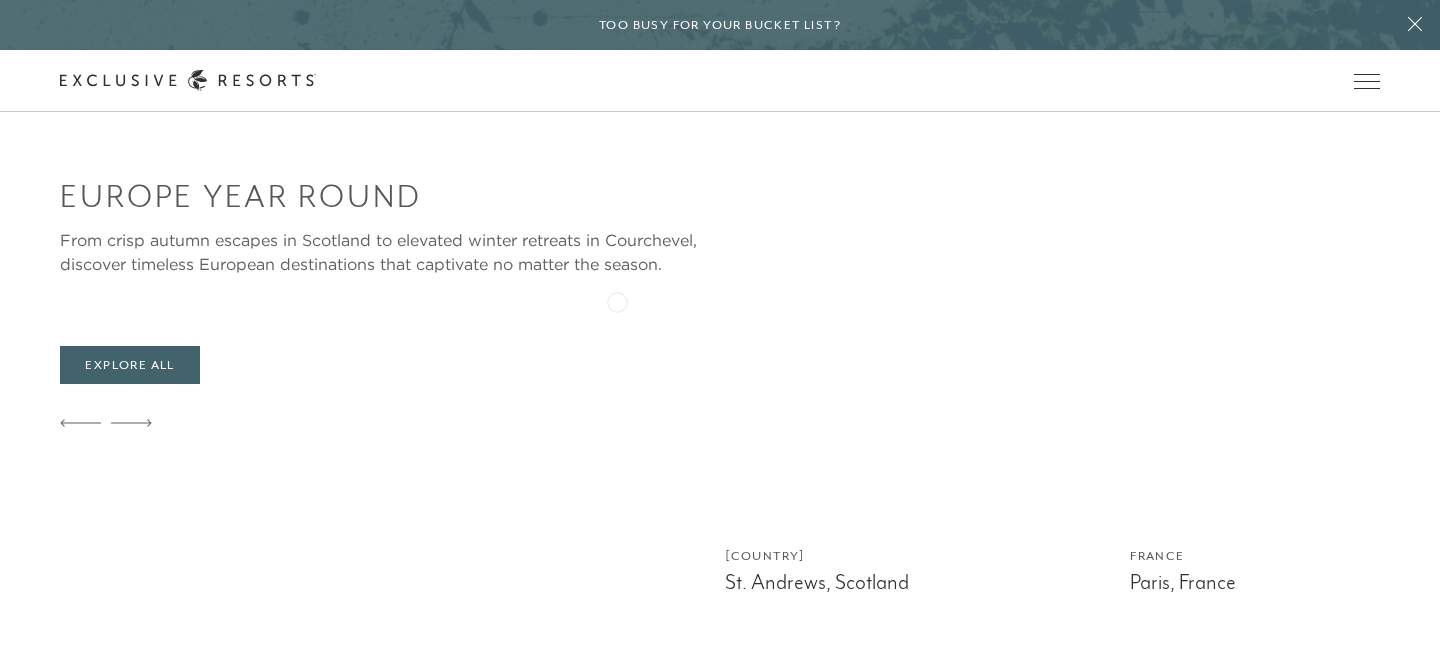 scroll, scrollTop: 4309, scrollLeft: 0, axis: vertical 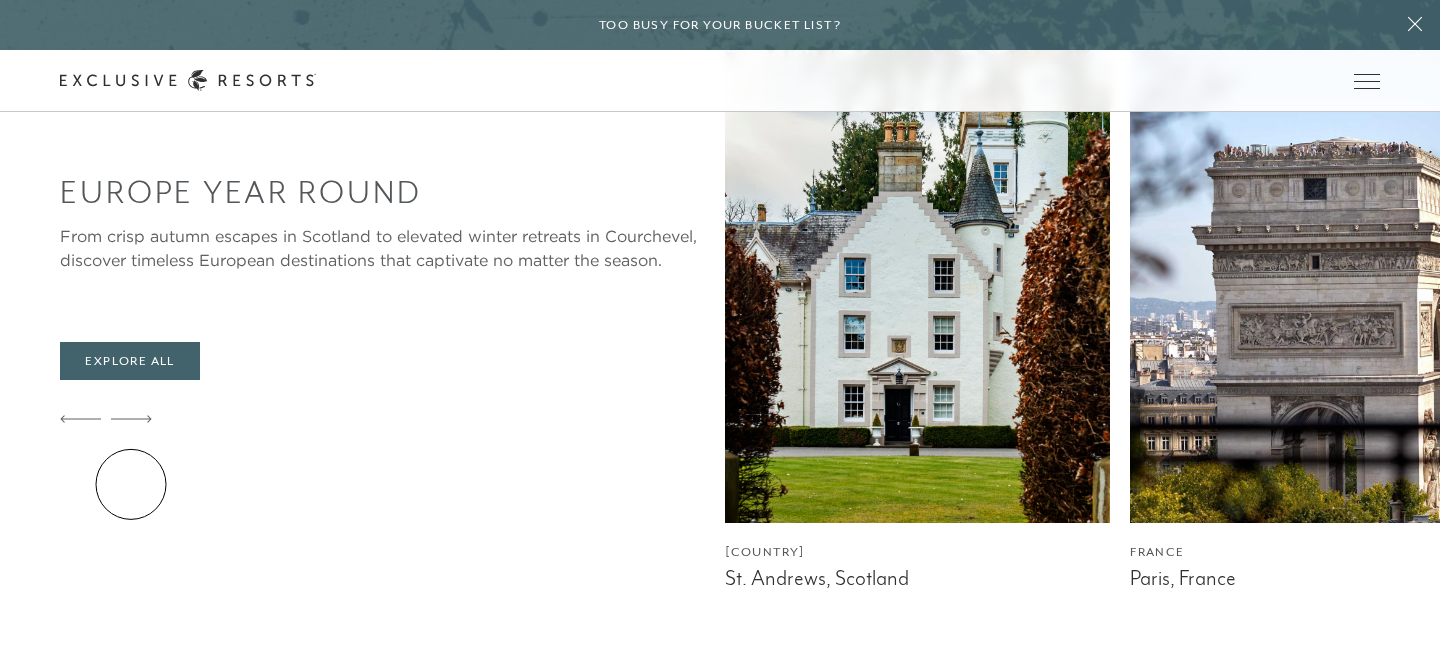 click 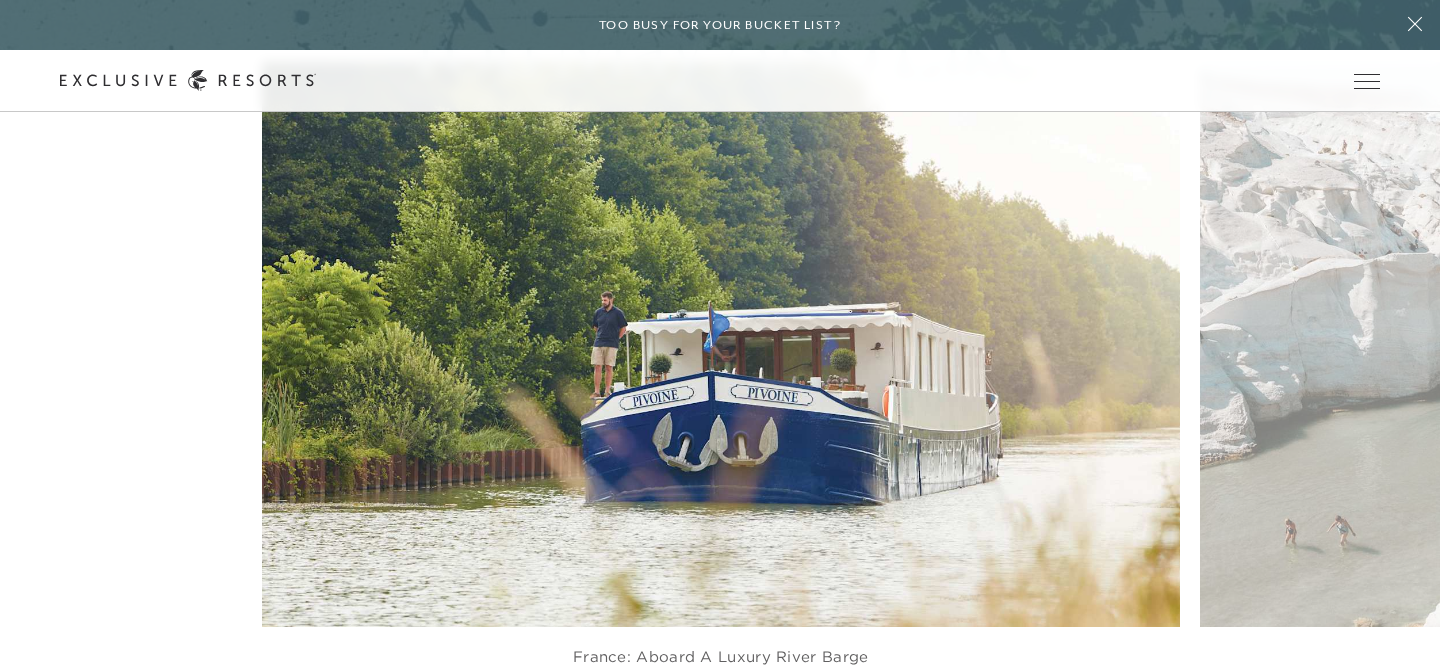 scroll, scrollTop: 5046, scrollLeft: 0, axis: vertical 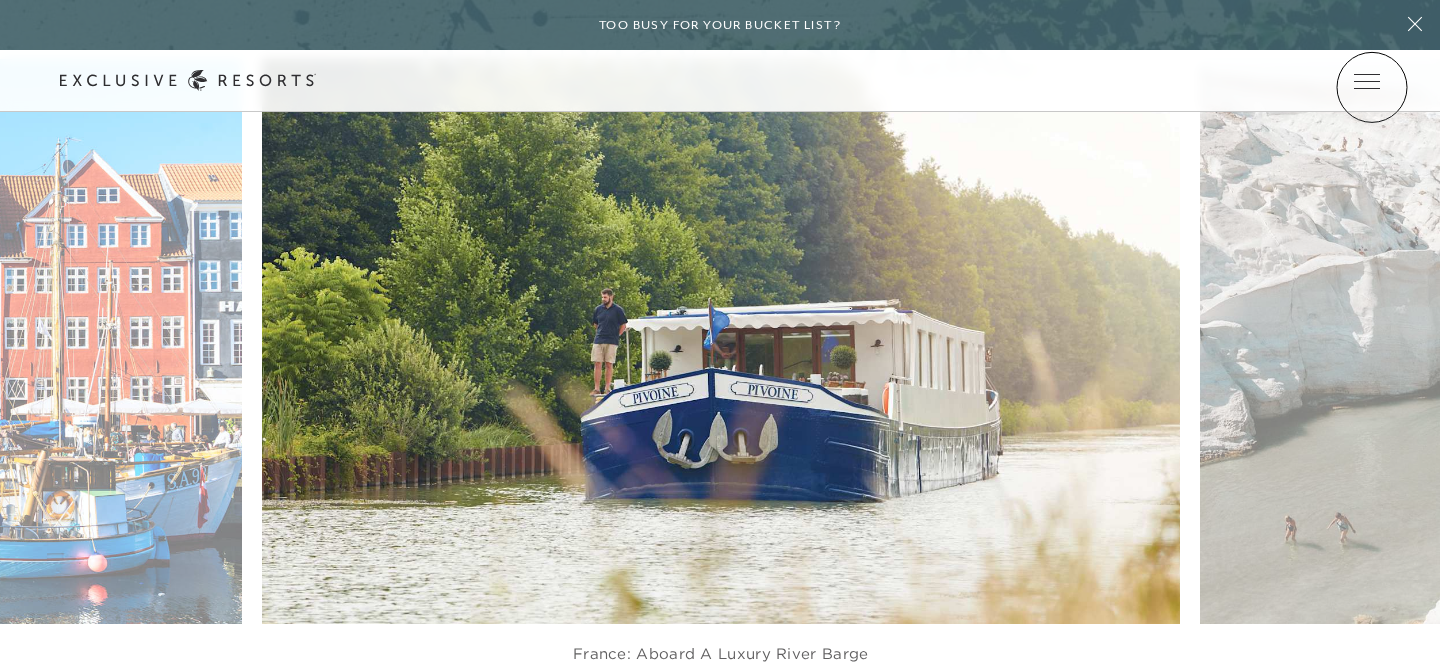 click 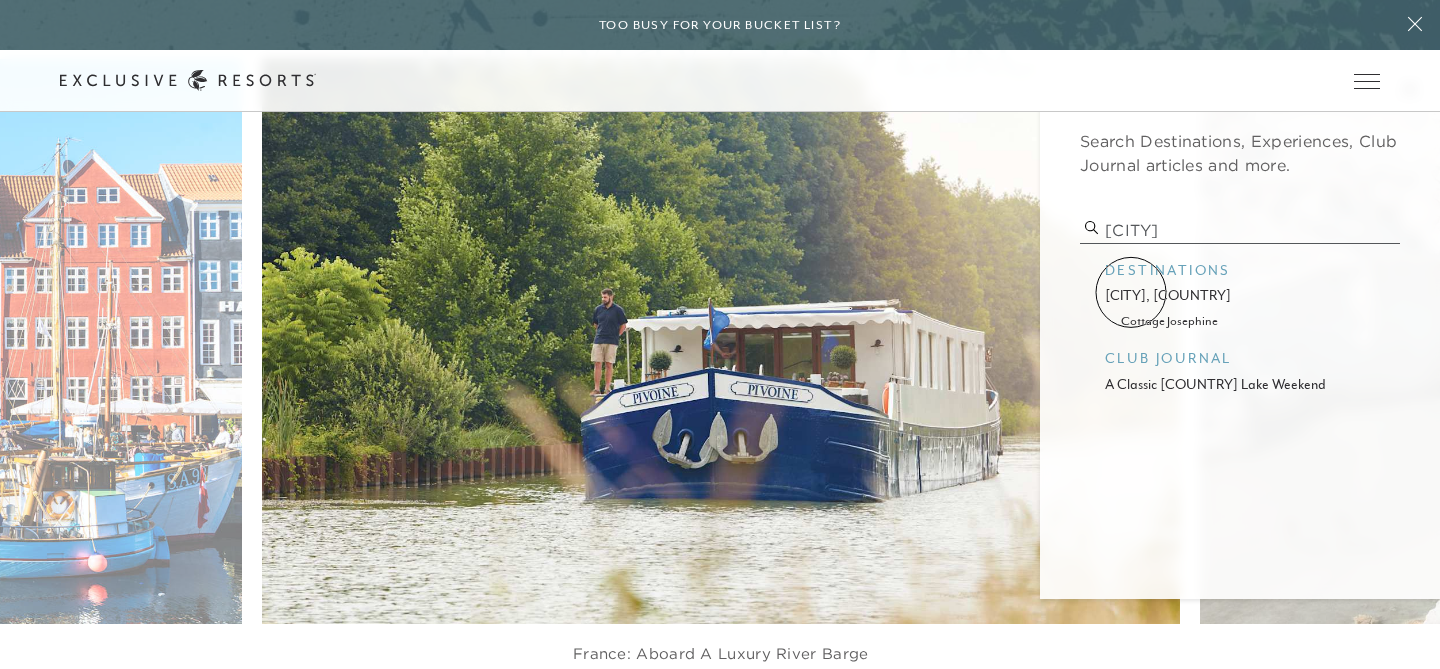 type on "muskoka" 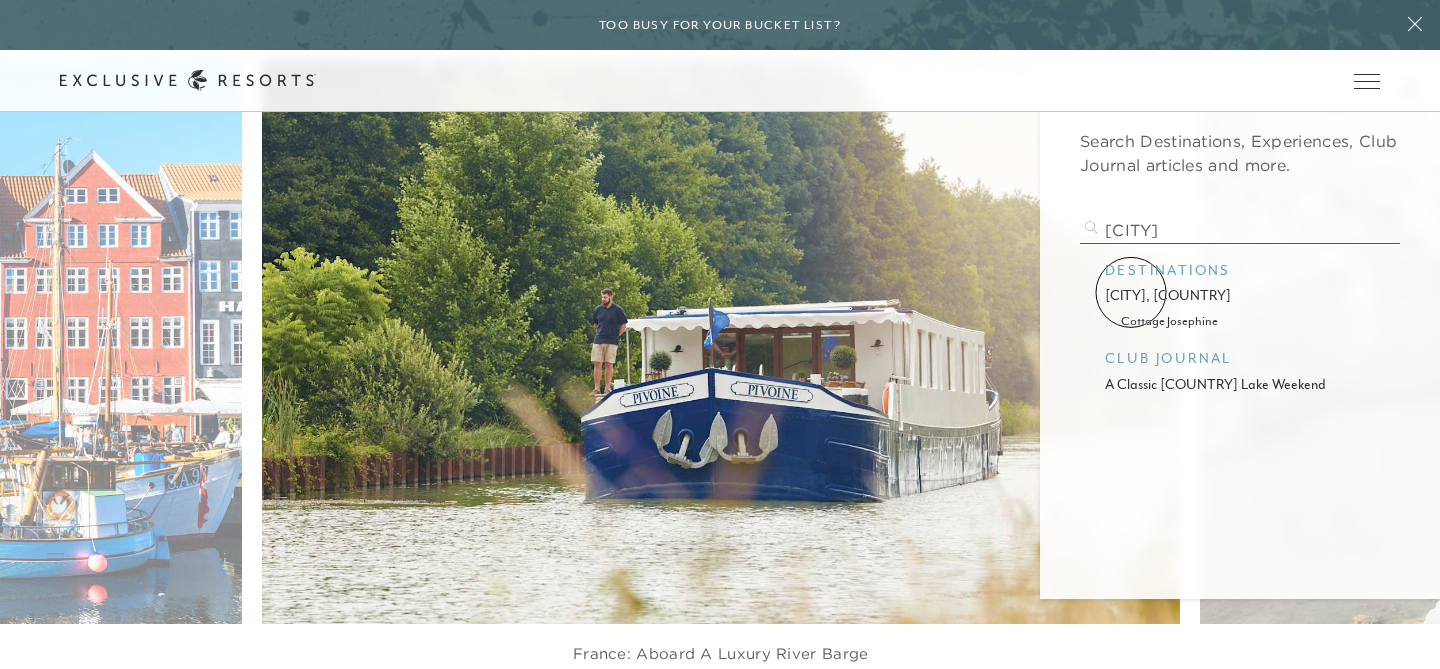 click on "muskoka, canada" at bounding box center (1240, 295) 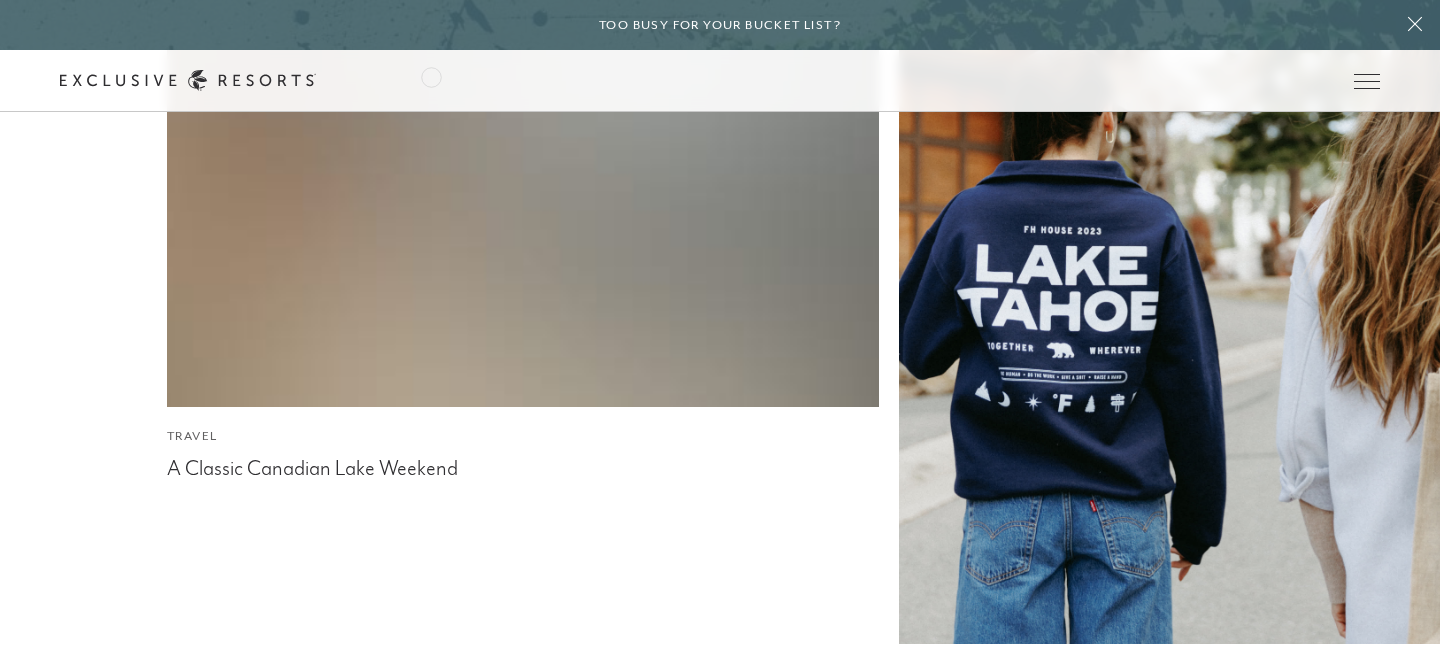 scroll, scrollTop: 0, scrollLeft: 0, axis: both 